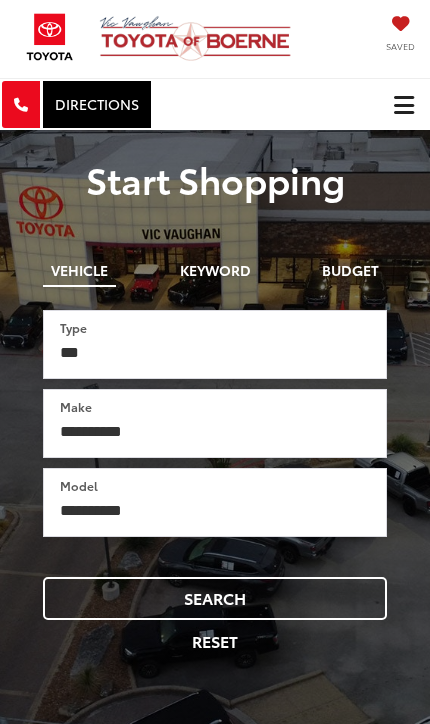 scroll, scrollTop: 0, scrollLeft: 0, axis: both 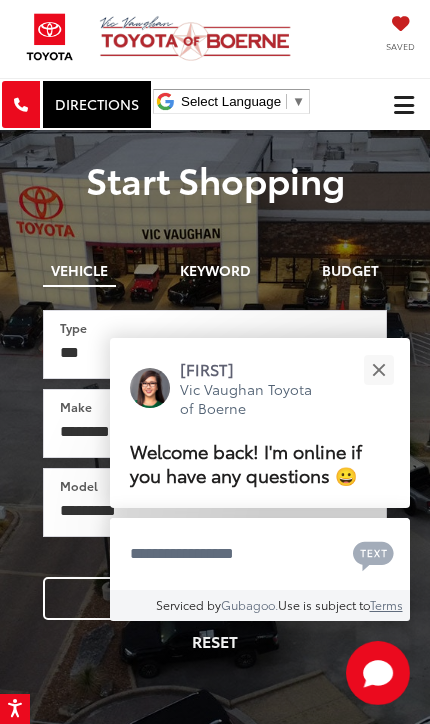 click on "Keyword" at bounding box center (215, 270) 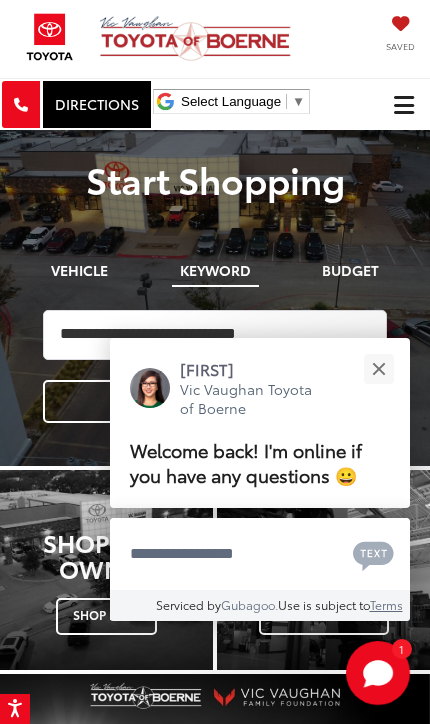 click at bounding box center [378, 369] 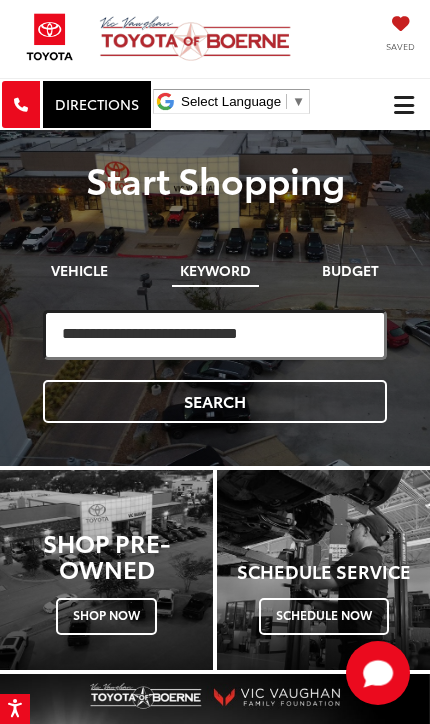click at bounding box center [215, 335] 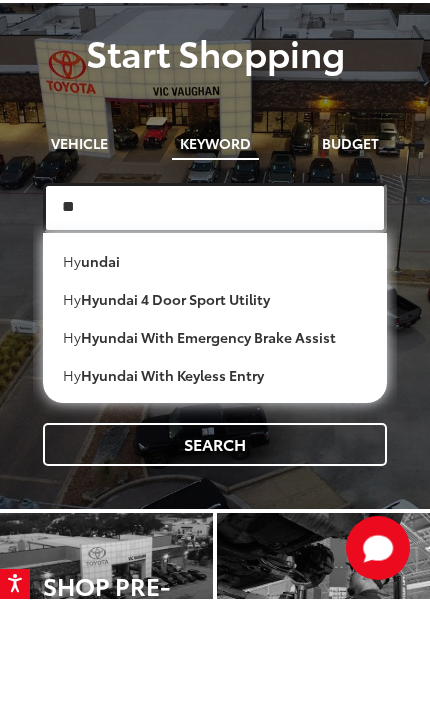 type on "***" 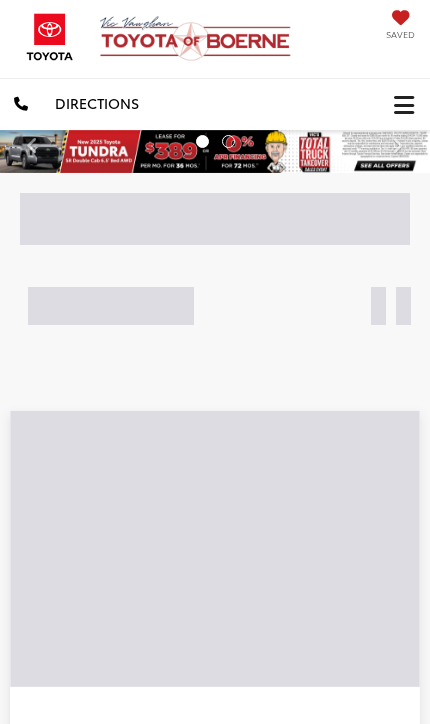 scroll, scrollTop: 0, scrollLeft: 0, axis: both 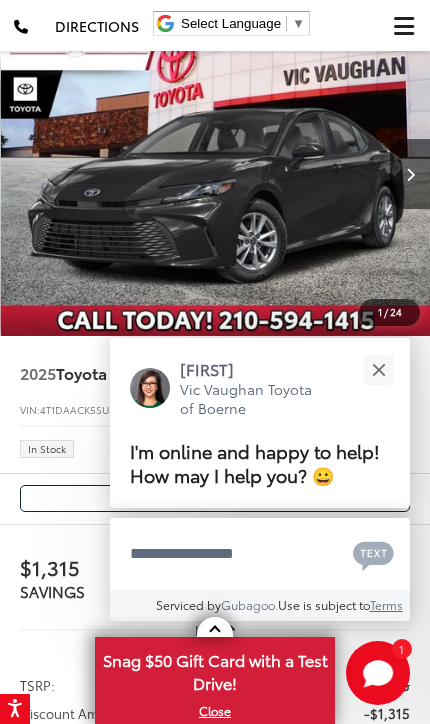 click at bounding box center (378, 369) 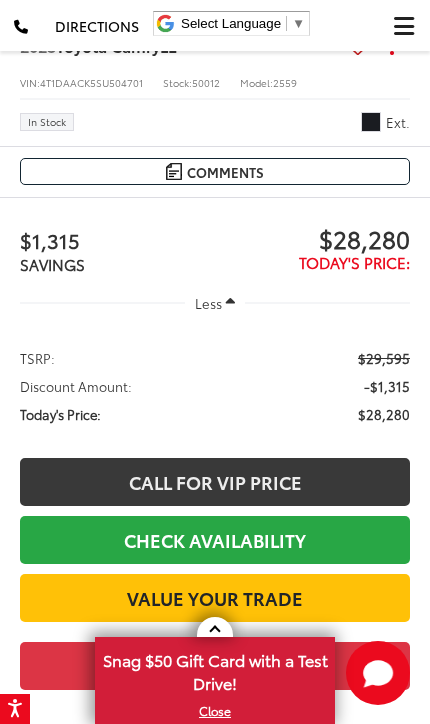 scroll, scrollTop: 548, scrollLeft: 0, axis: vertical 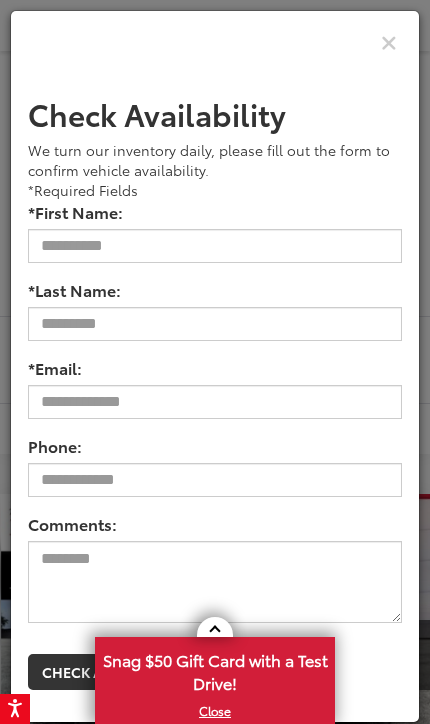 click at bounding box center [389, 41] 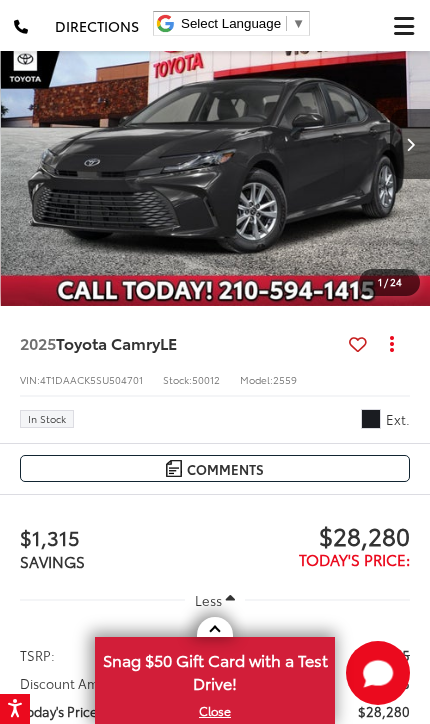 scroll, scrollTop: 229, scrollLeft: 0, axis: vertical 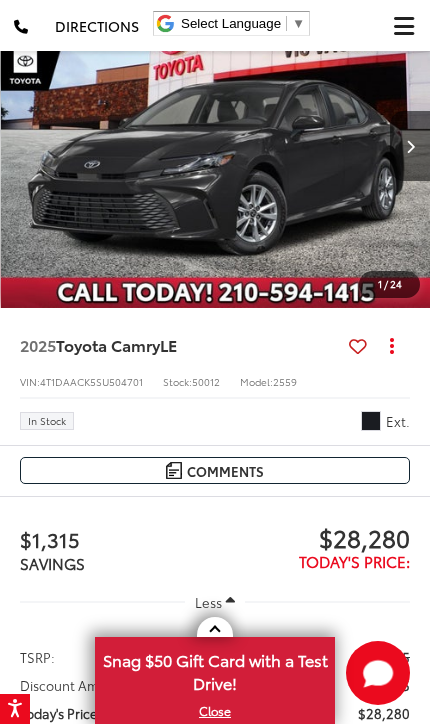 click on "Comments" at bounding box center (215, 470) 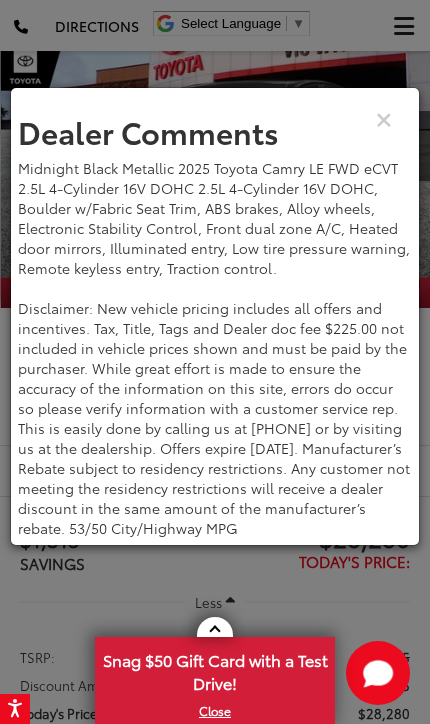 click on "Dealer Comments Midnight Black Metallic 2025 Toyota Camry LE FWD eCVT 2.5L 4-Cylinder 16V DOHC 2.5L 4-Cylinder 16V DOHC, Boulder w/Fabric Seat Trim, ABS brakes, Alloy wheels, Electronic Stability Control, Front dual zone A/C, Heated door mirrors, Illuminated entry, Low tire pressure warning, Remote keyless entry, Traction control. Disclaimer: New vehicle pricing includes all offers and incentives. Tax, Title, Tags and Dealer doc fee $225.00 not included in vehicle prices shown and must be paid by the purchaser. While great effort is made to ensure the accuracy of the information on this site, errors do occur so please verify information with a customer service rep. This is easily done by calling us at 210-625-4392 or by visiting us at the dealership. Offers expire August 4,2025. Manufacturer’s Rebate subject to residency restrictions. Any customer not meeting the residency restrictions will receive a dealer discount in the same amount of the manufacturer’s rebate. 53/50 City/Highway MPG" 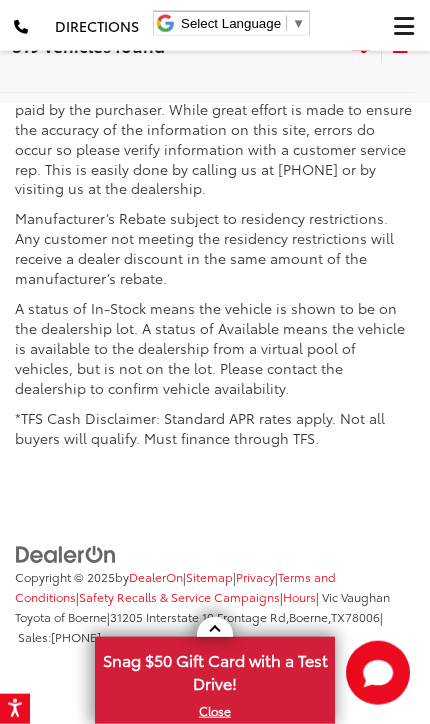 scroll, scrollTop: 15924, scrollLeft: 0, axis: vertical 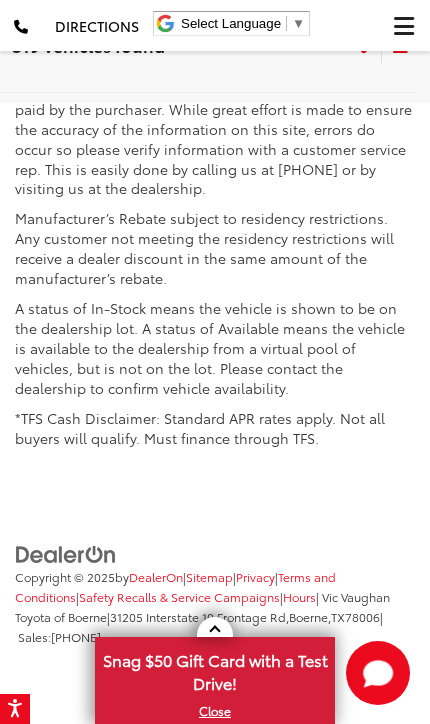 click on "Show: 12" at bounding box center [375, 45] 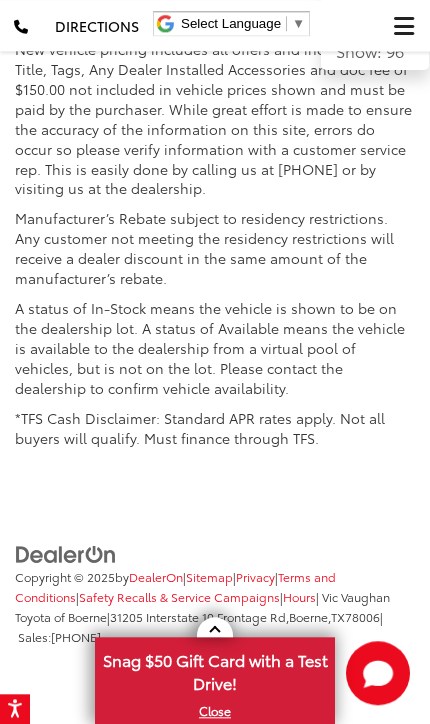 scroll, scrollTop: 16194, scrollLeft: 0, axis: vertical 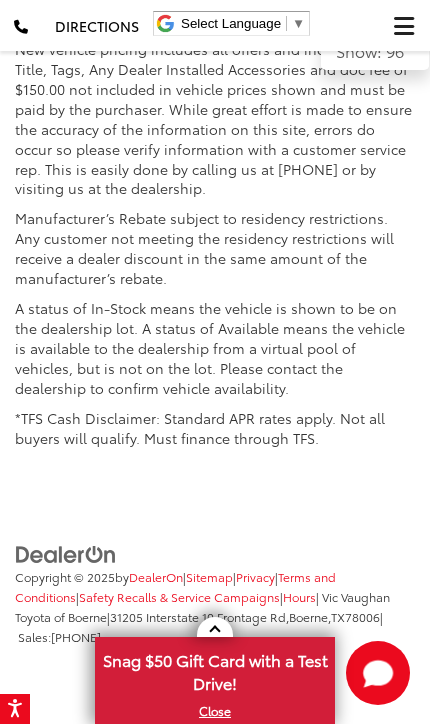 click on "Show: 96" 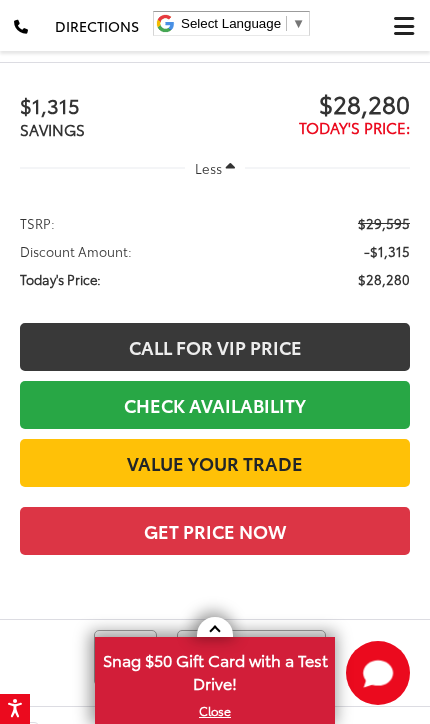 scroll, scrollTop: 1002, scrollLeft: 0, axis: vertical 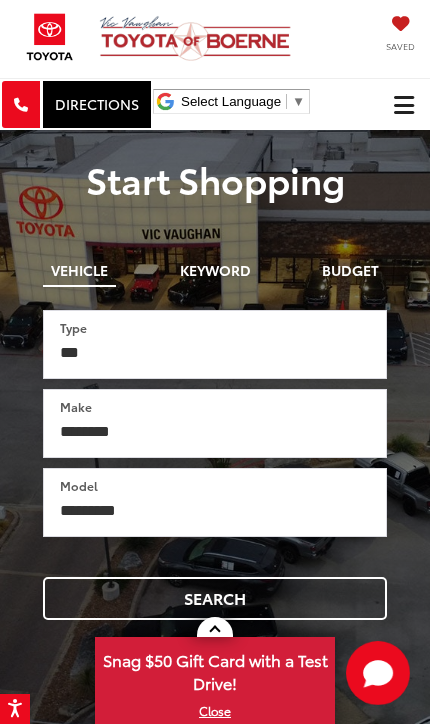 click at bounding box center (404, 105) 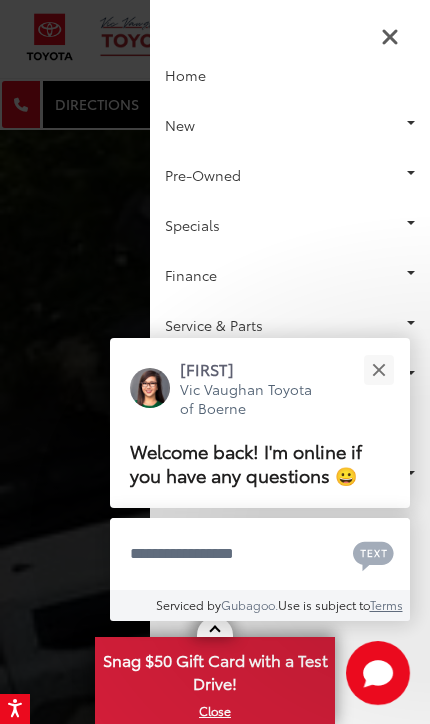 click on "Pre-Owned" at bounding box center (290, 175) 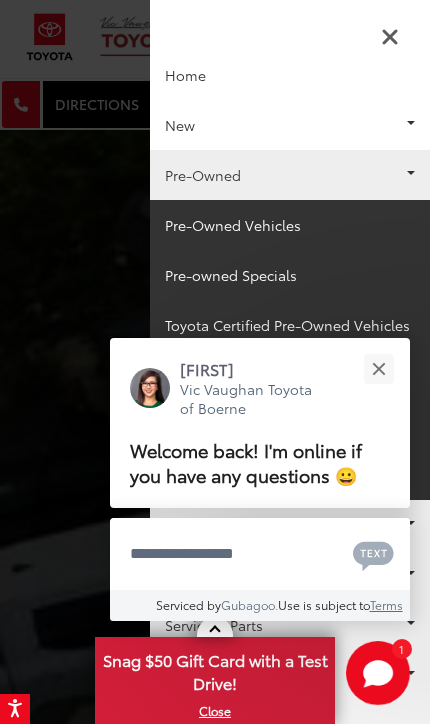 click at bounding box center [378, 369] 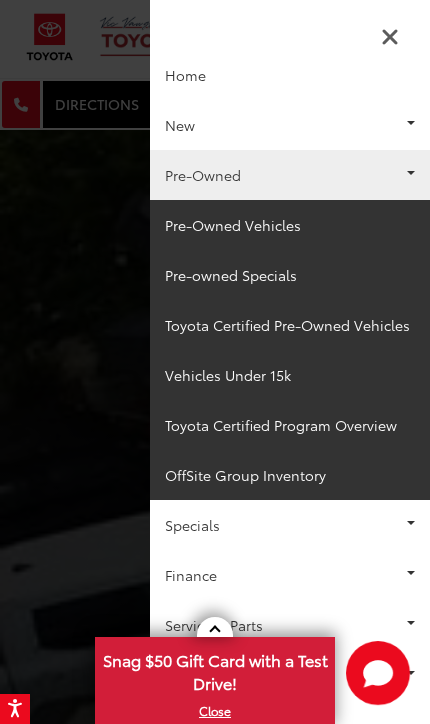 click on "Pre-Owned Vehicles" at bounding box center [290, 225] 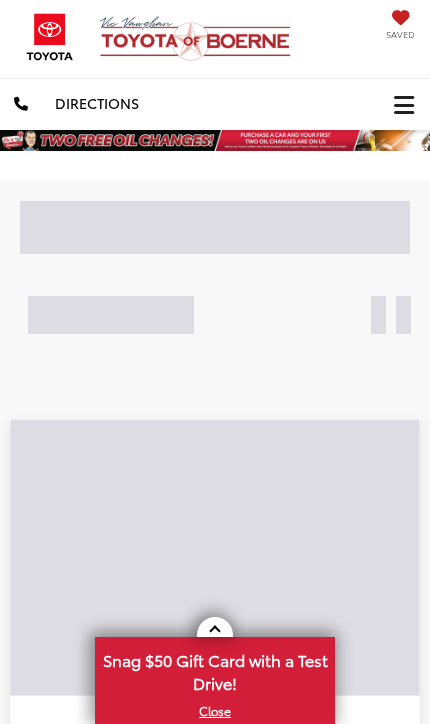 scroll, scrollTop: 0, scrollLeft: 0, axis: both 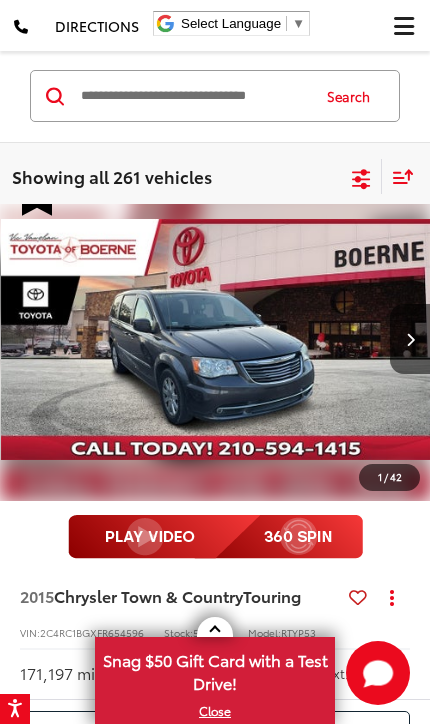 click at bounding box center (404, 26) 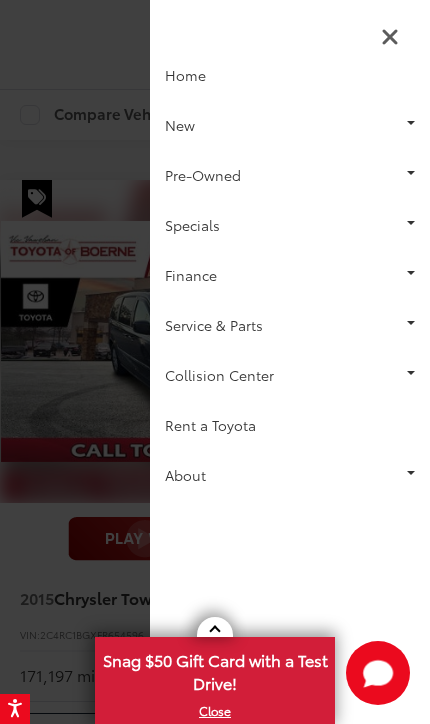 scroll, scrollTop: 0, scrollLeft: 0, axis: both 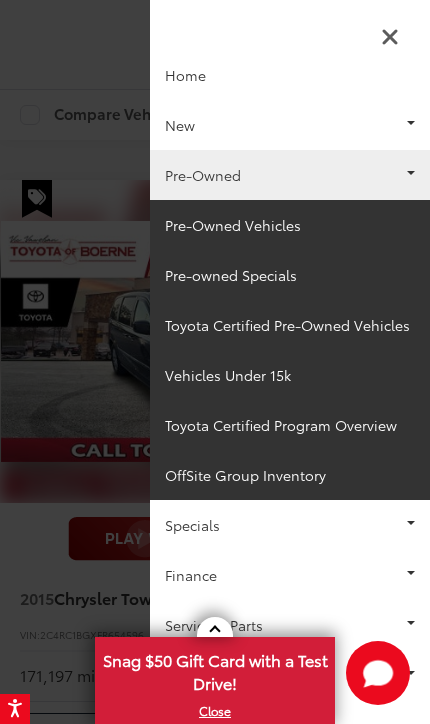 click on "Pre-Owned Vehicles" at bounding box center (290, 225) 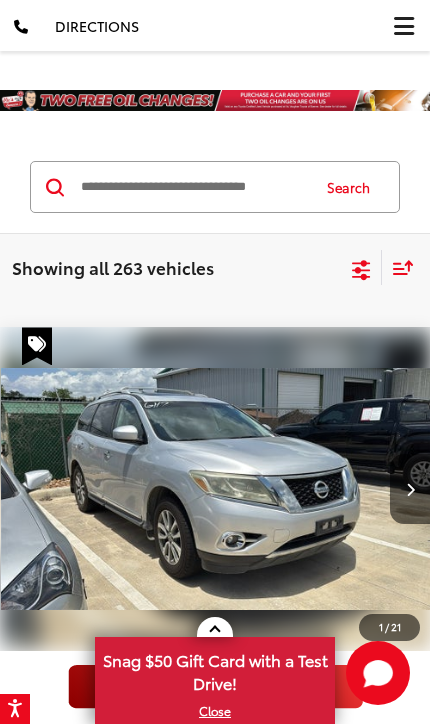 scroll, scrollTop: 272, scrollLeft: 0, axis: vertical 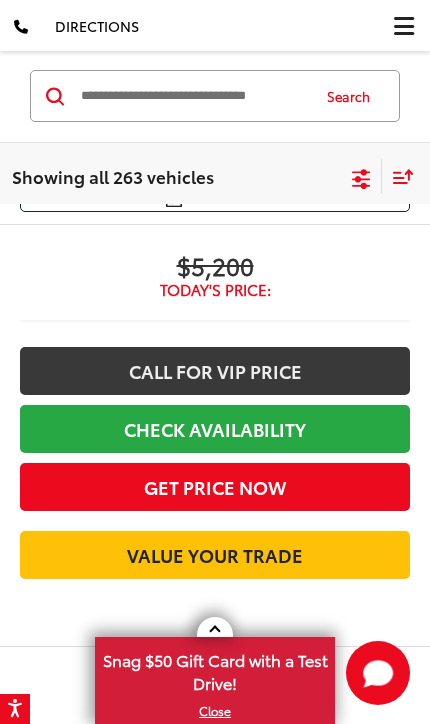 click 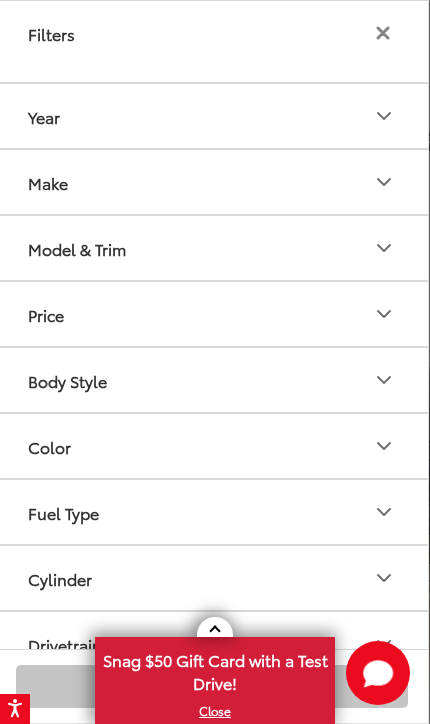 click 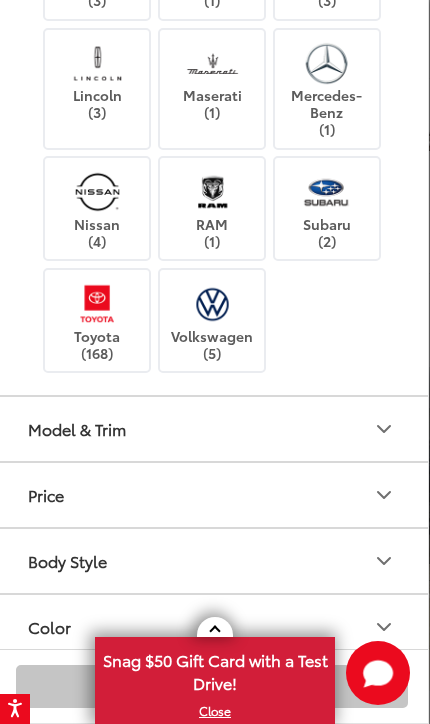 scroll, scrollTop: 514, scrollLeft: 0, axis: vertical 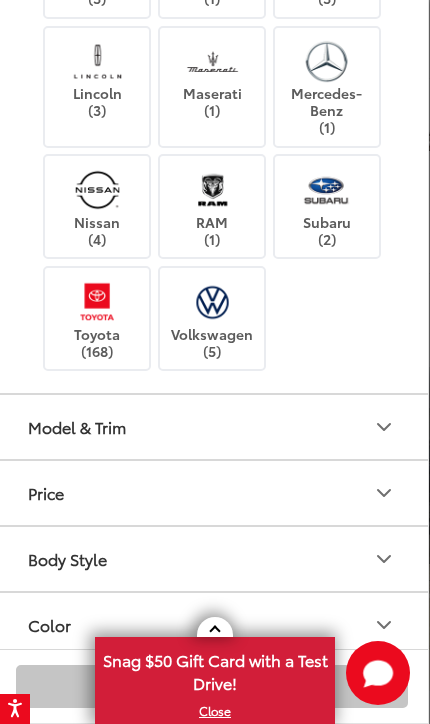 click at bounding box center (97, 301) 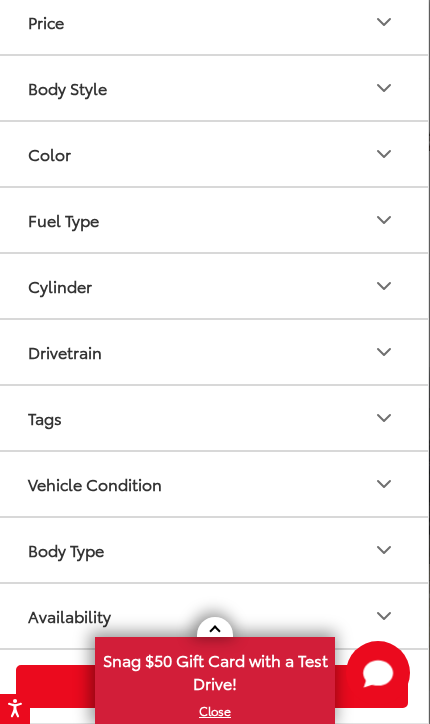 scroll, scrollTop: 1077, scrollLeft: 0, axis: vertical 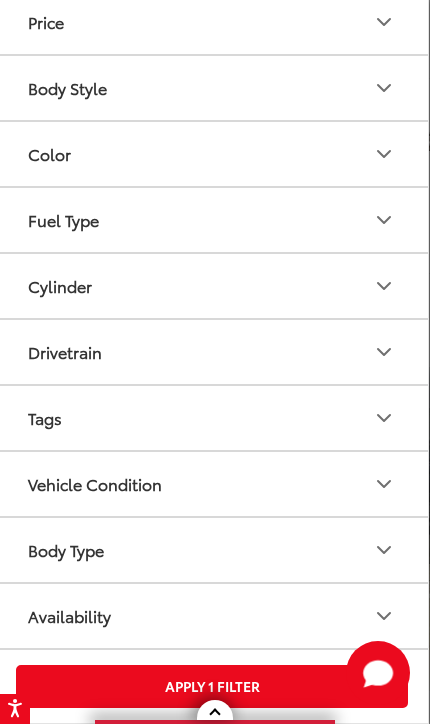 click on "Apply 1 Filter" at bounding box center (212, 686) 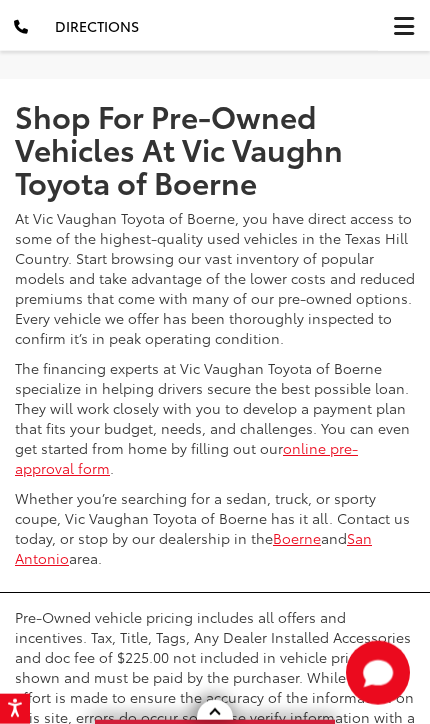 scroll, scrollTop: 14259, scrollLeft: 0, axis: vertical 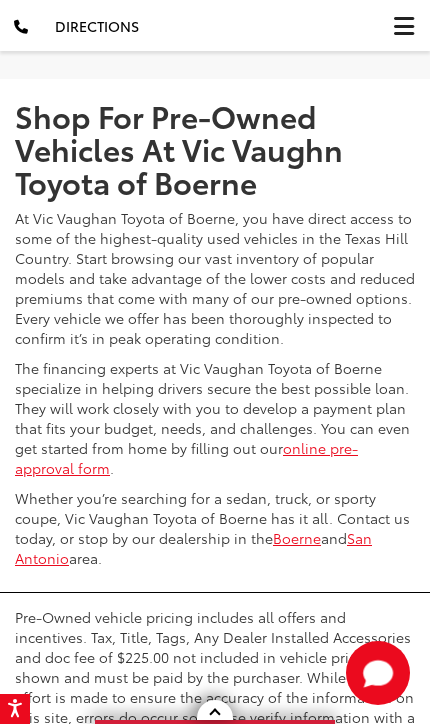 click at bounding box center (291, -29) 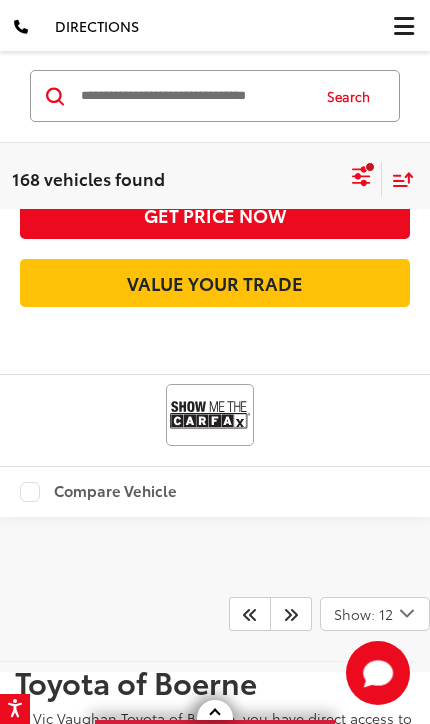 scroll, scrollTop: 13857, scrollLeft: 0, axis: vertical 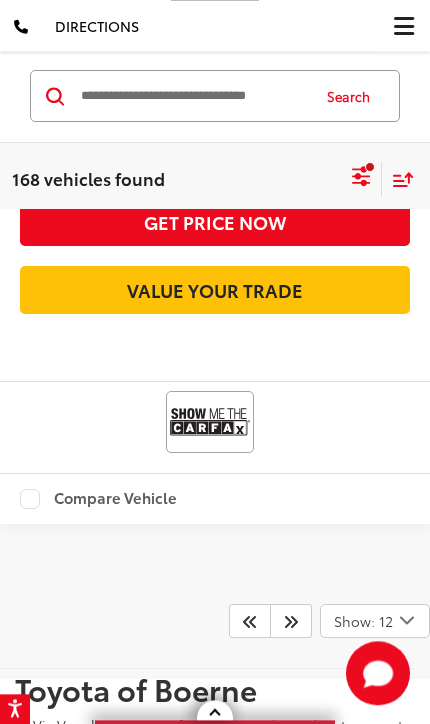 click at bounding box center (370, 167) 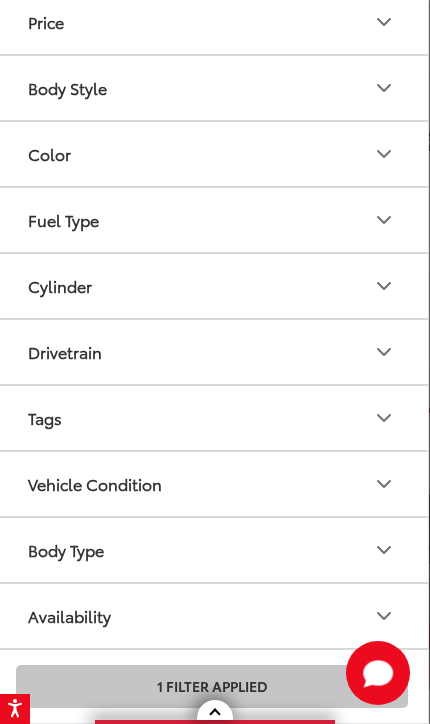 click 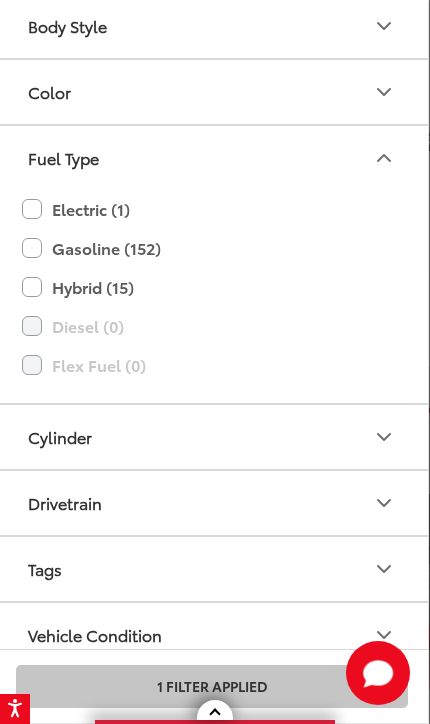 click on "Hybrid (15)" at bounding box center [212, 287] 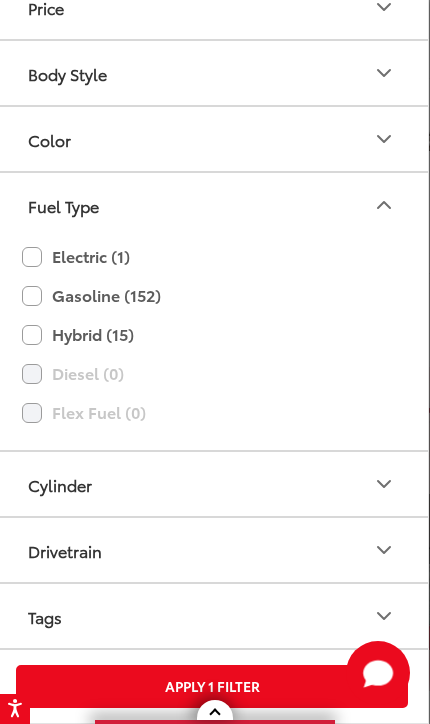 click on "Apply 1 Filter" at bounding box center (212, 686) 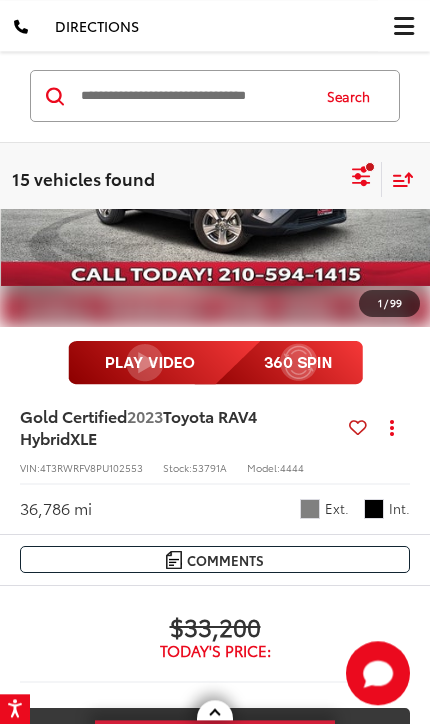 scroll, scrollTop: 6196, scrollLeft: 0, axis: vertical 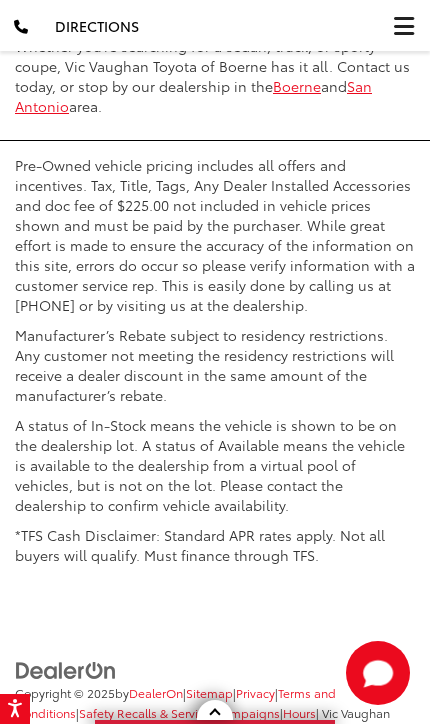 click at bounding box center [291, -481] 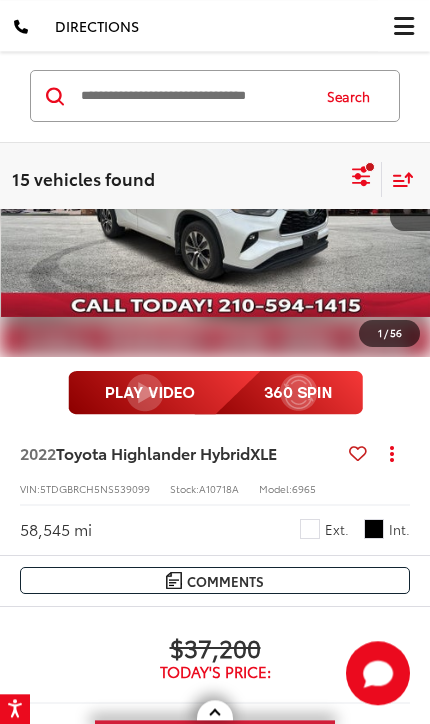 scroll, scrollTop: 101, scrollLeft: 0, axis: vertical 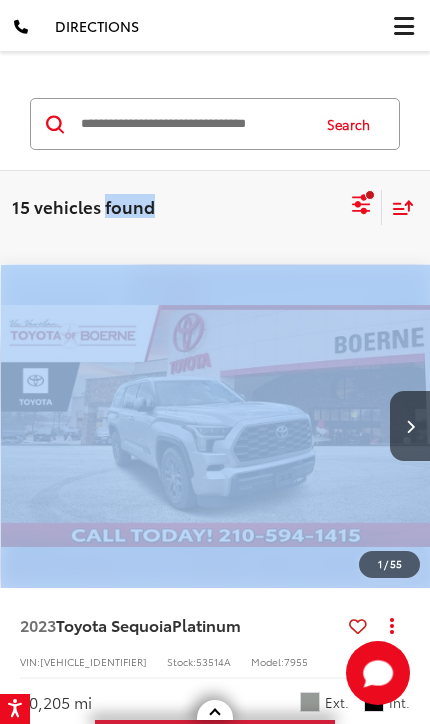 click at bounding box center [216, 426] 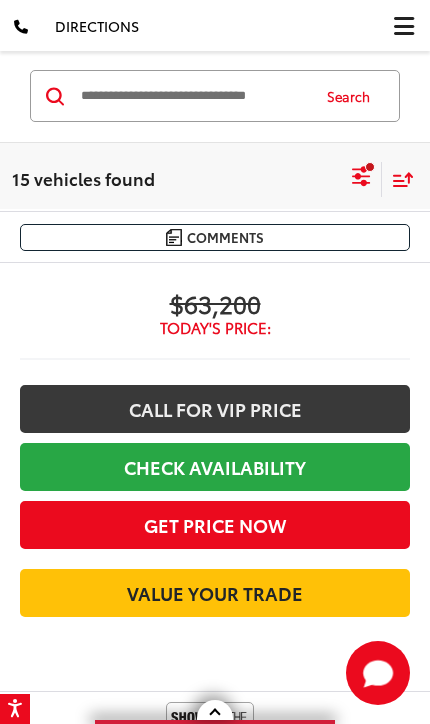 scroll, scrollTop: 596, scrollLeft: 0, axis: vertical 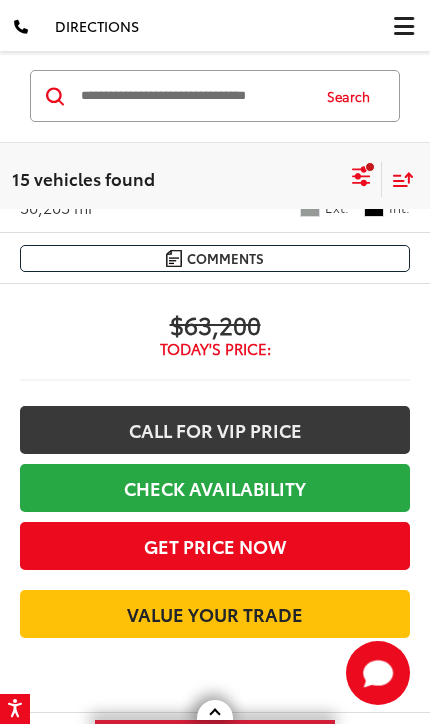click at bounding box center (193, 96) 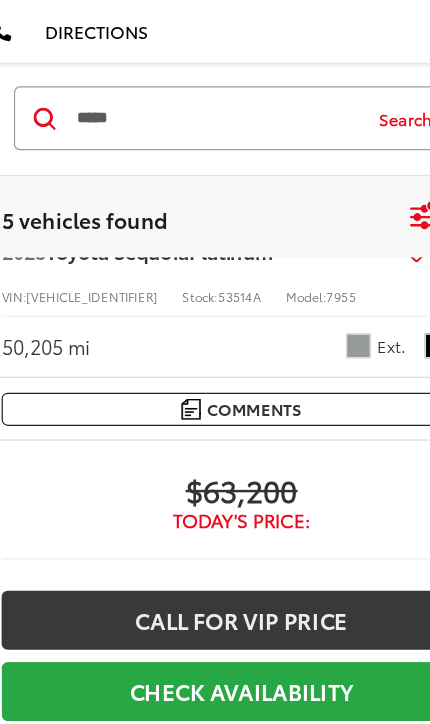 type on "*****" 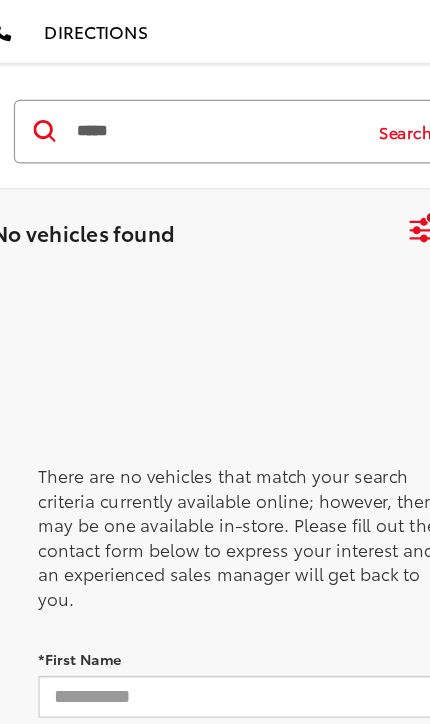 scroll, scrollTop: 96, scrollLeft: 0, axis: vertical 